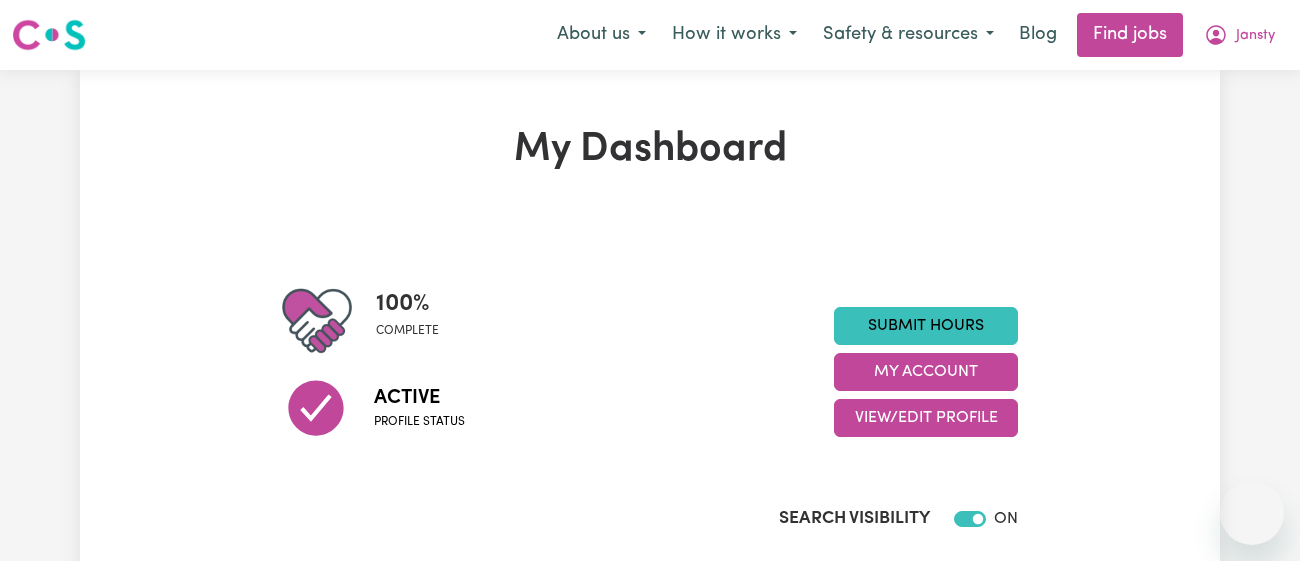 scroll, scrollTop: 0, scrollLeft: 0, axis: both 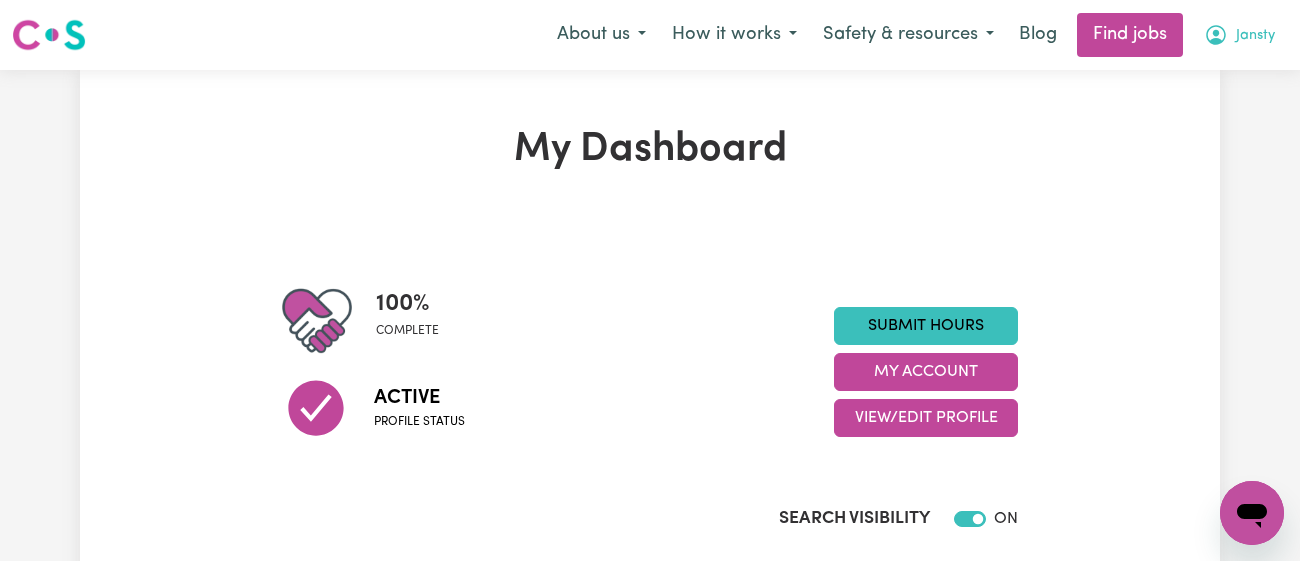 click 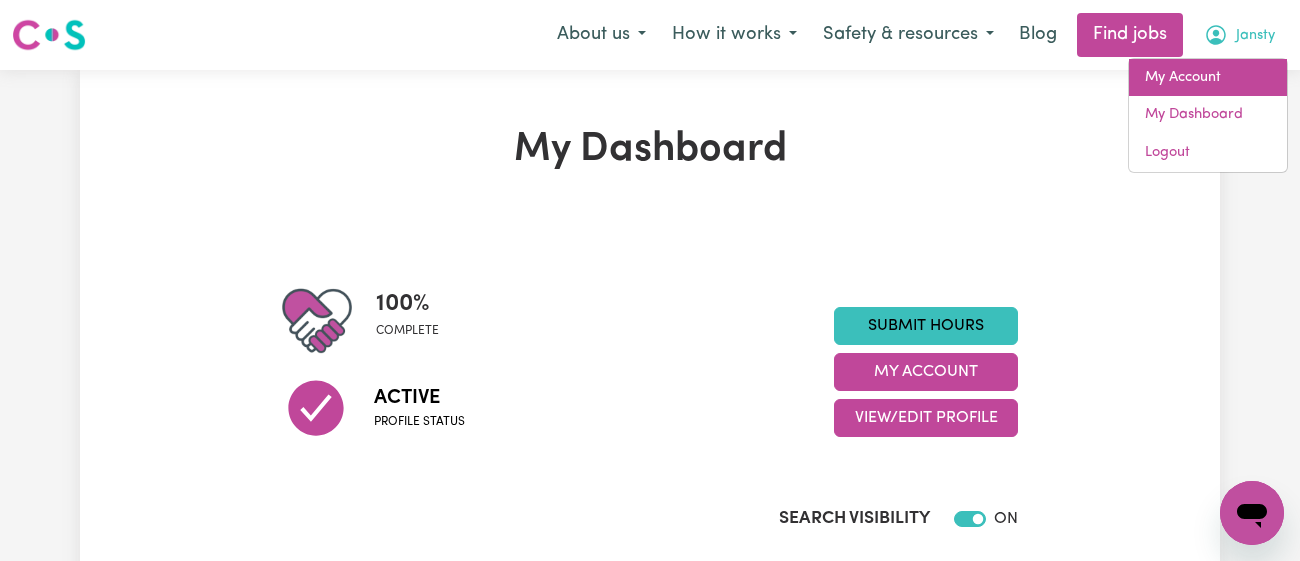 click on "My Account" at bounding box center [1208, 78] 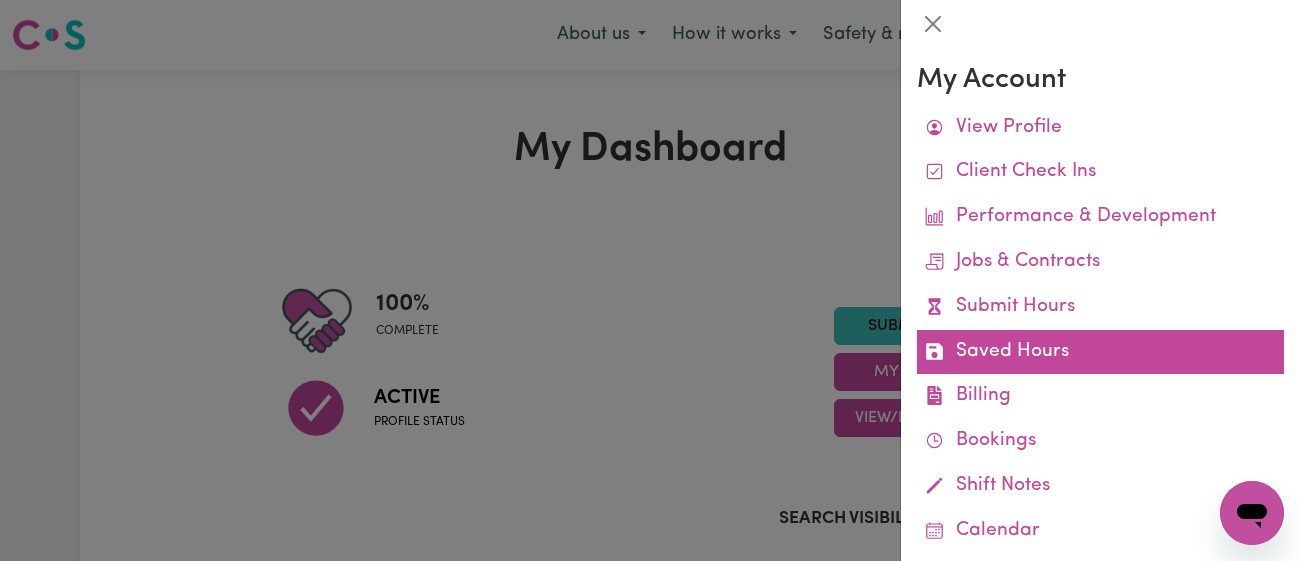click on "Saved Hours" at bounding box center (1100, 352) 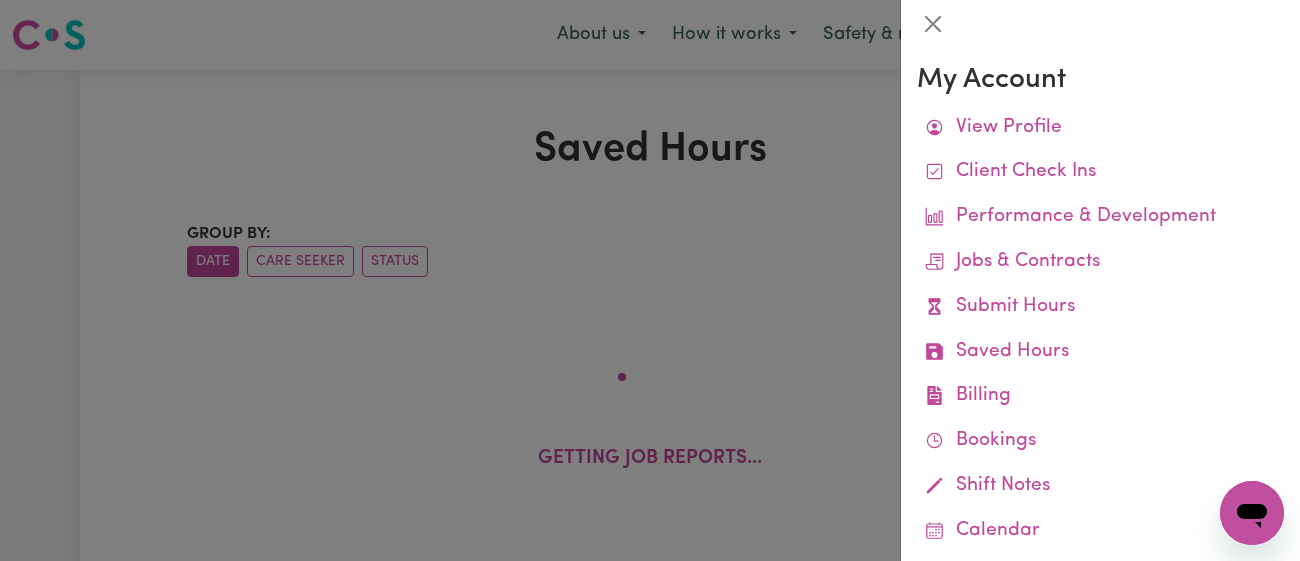 click at bounding box center [650, 280] 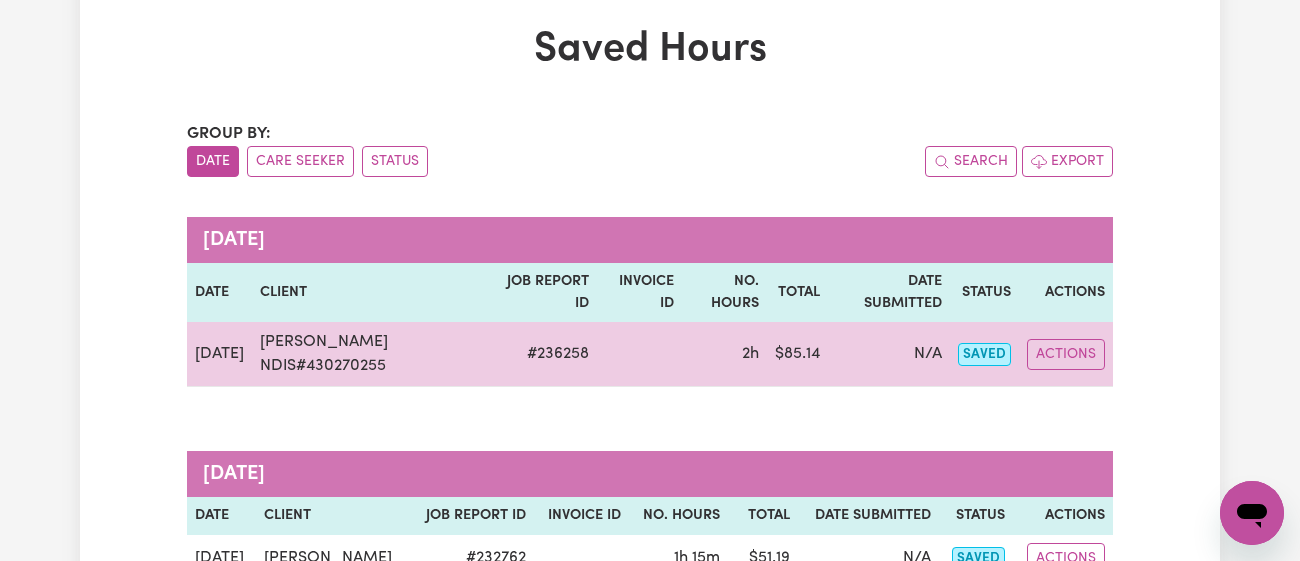scroll, scrollTop: 0, scrollLeft: 0, axis: both 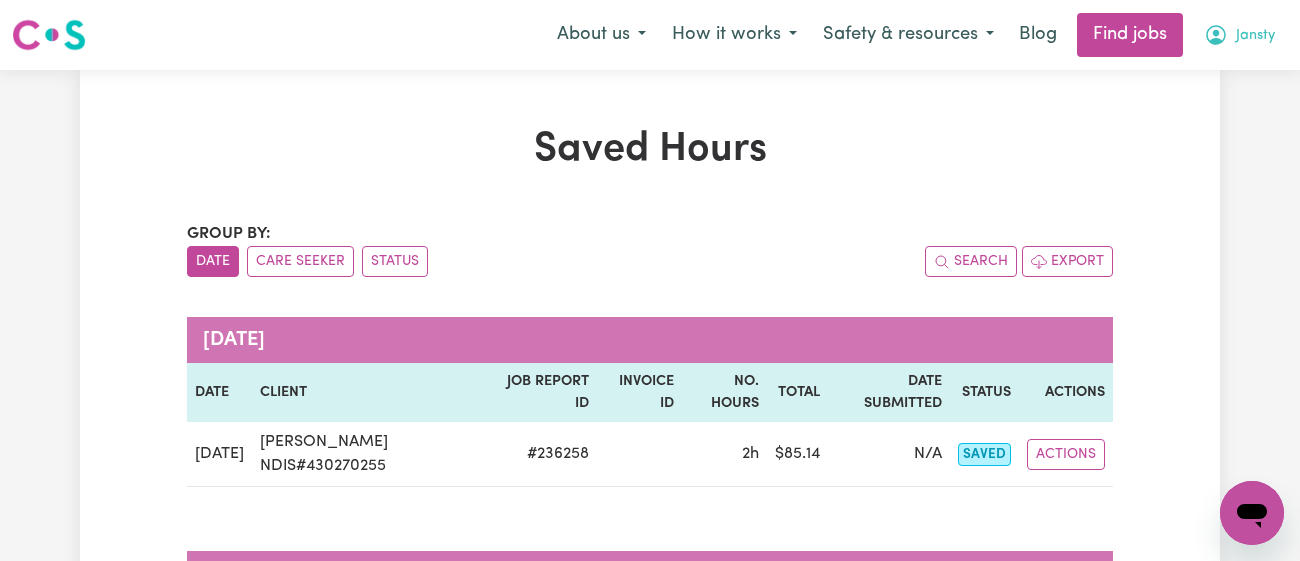 click on "Jansty" at bounding box center (1239, 35) 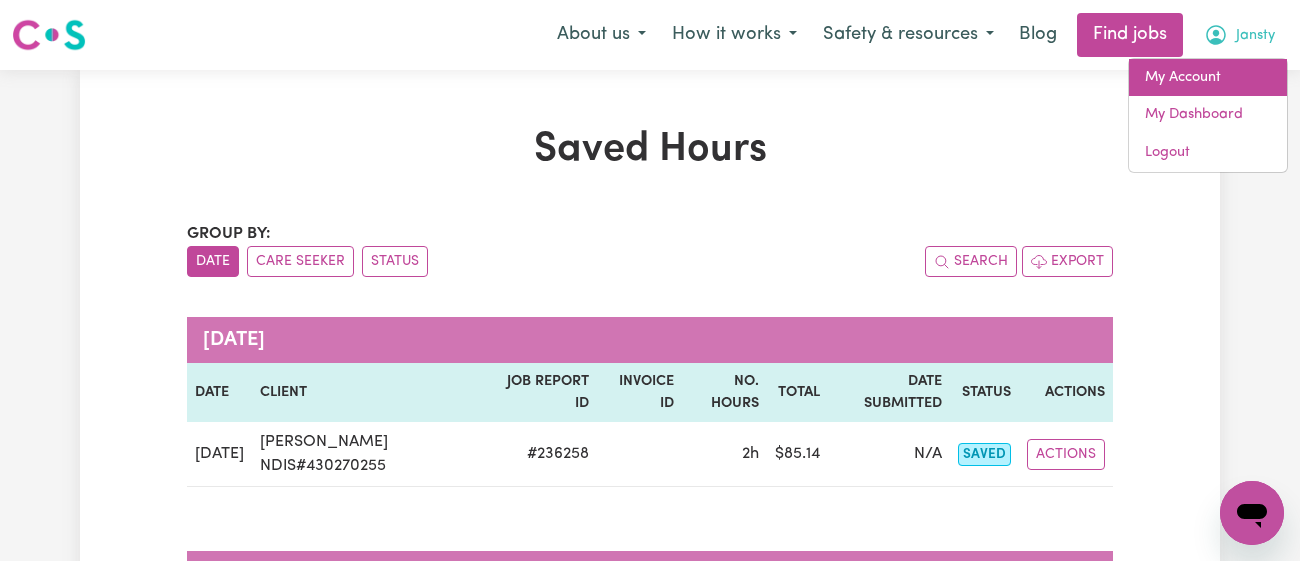 click on "My Account" at bounding box center [1208, 78] 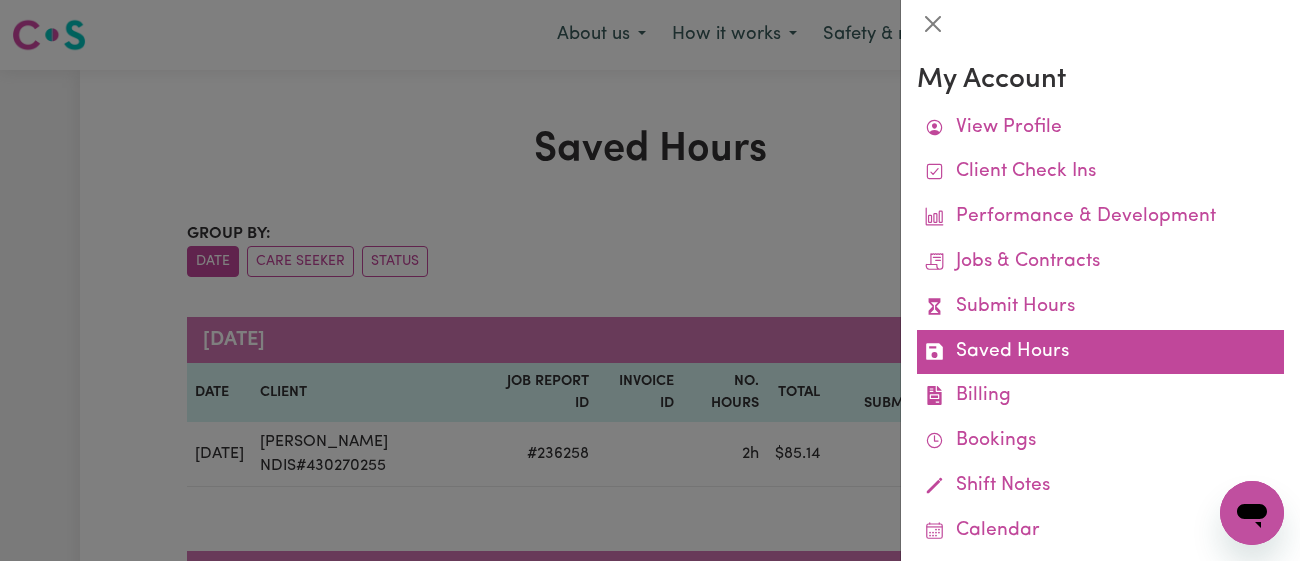 click on "Saved Hours" at bounding box center [1100, 352] 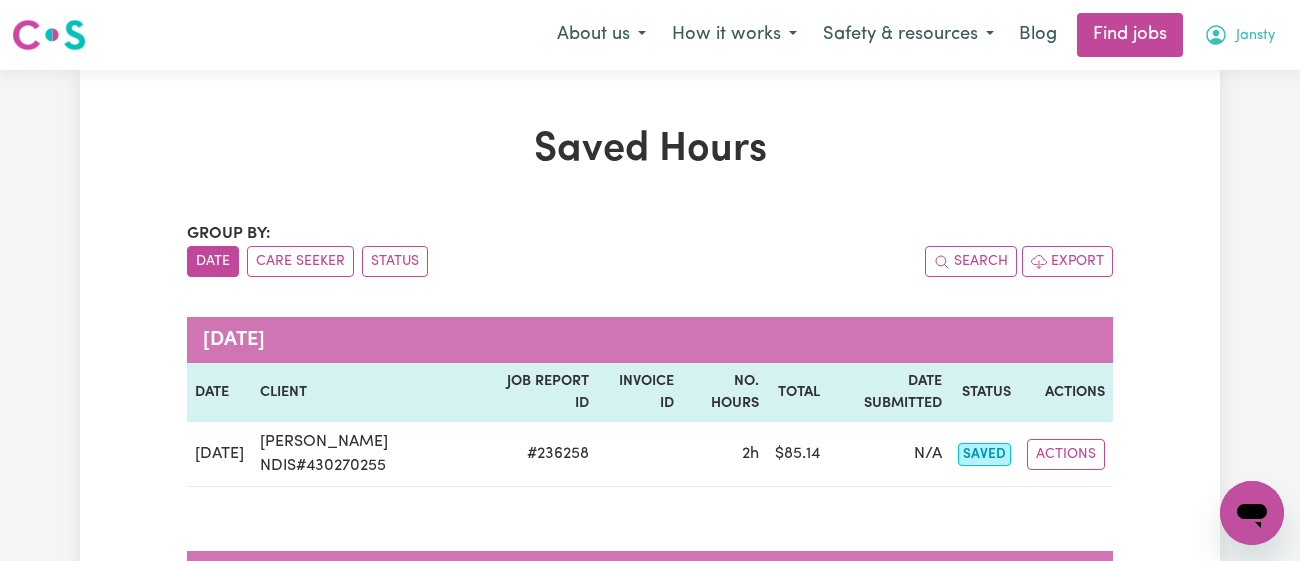 click on "Jansty" at bounding box center (1255, 36) 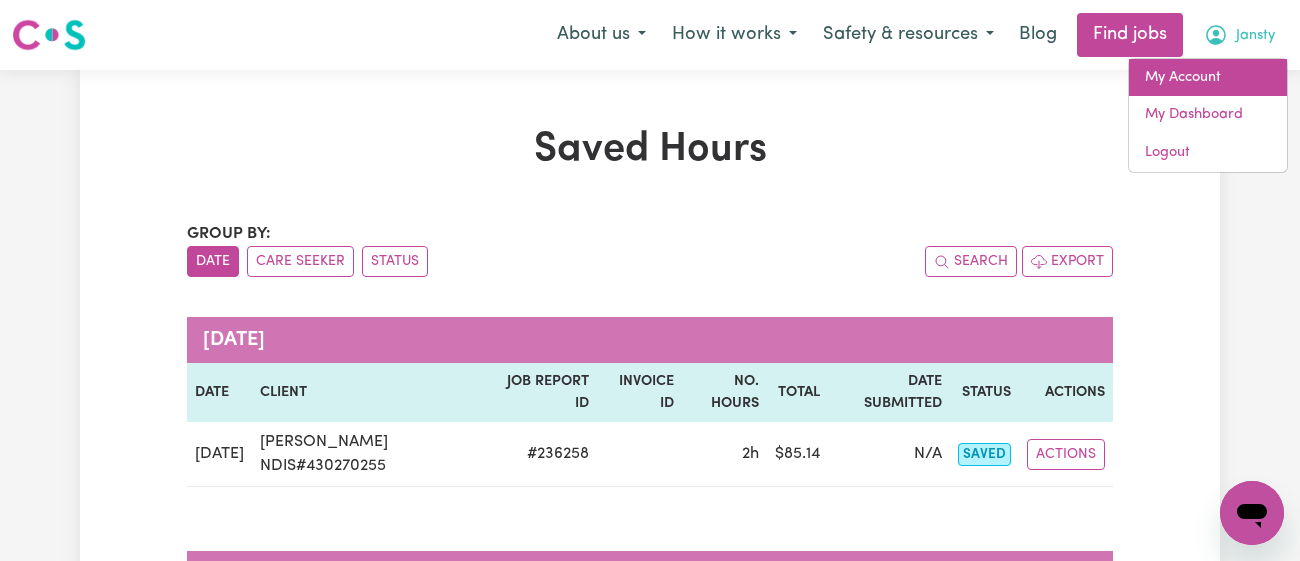 click on "My Account" at bounding box center [1208, 78] 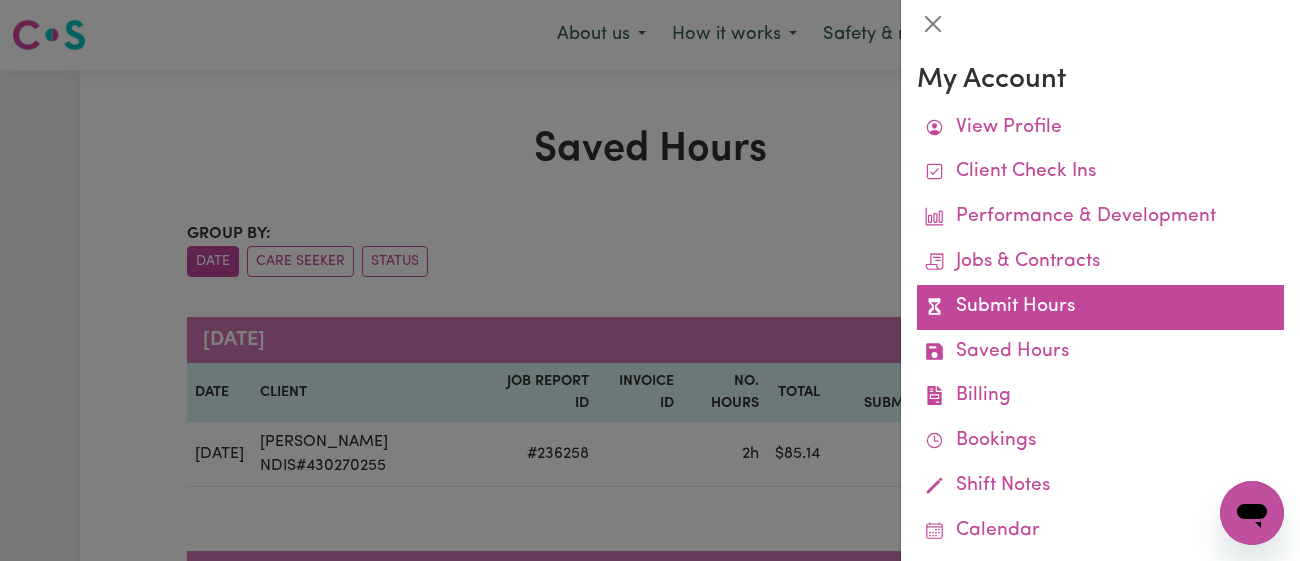 click on "Submit Hours" at bounding box center [1100, 307] 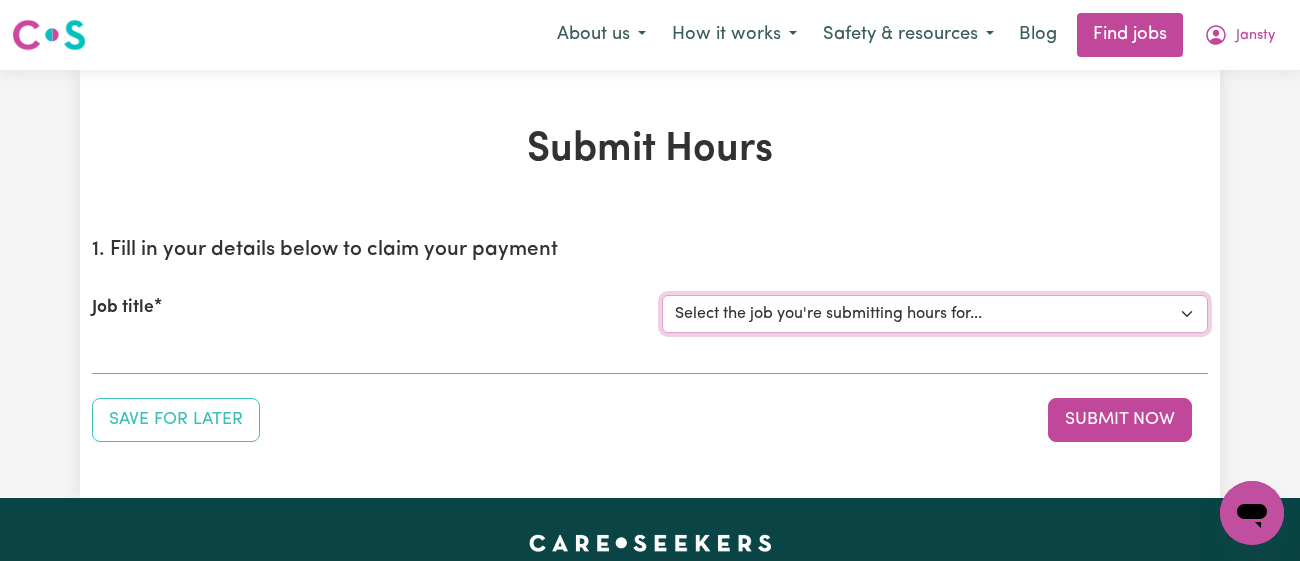 click on "Select the job you're submitting hours for... [Mohamed Abdel Halim] Male Support Worker Needed In Brighton Le Sands, NSW [Ghazi ESS] Support Worker Required in Bardwell Valley, NSW [Ezra, Malachi & Isaiah Twinning] Support Worker Required in Oatley, NSW [Michael ( Mike) Barnett] Support worker required in North Epping, NSW for Domestic Assistance [Dong Fu] Weekend Care worker needed at Strathfield, NSW for Personal Care, Domestic Assistance and Social Companionship [George Papadopoulos NDIS#430270255] URGENT Support Worker Needed Personal Care And Hoist/Transfers Ongoing Mon to Sat - Strathfield, NSW" at bounding box center (935, 314) 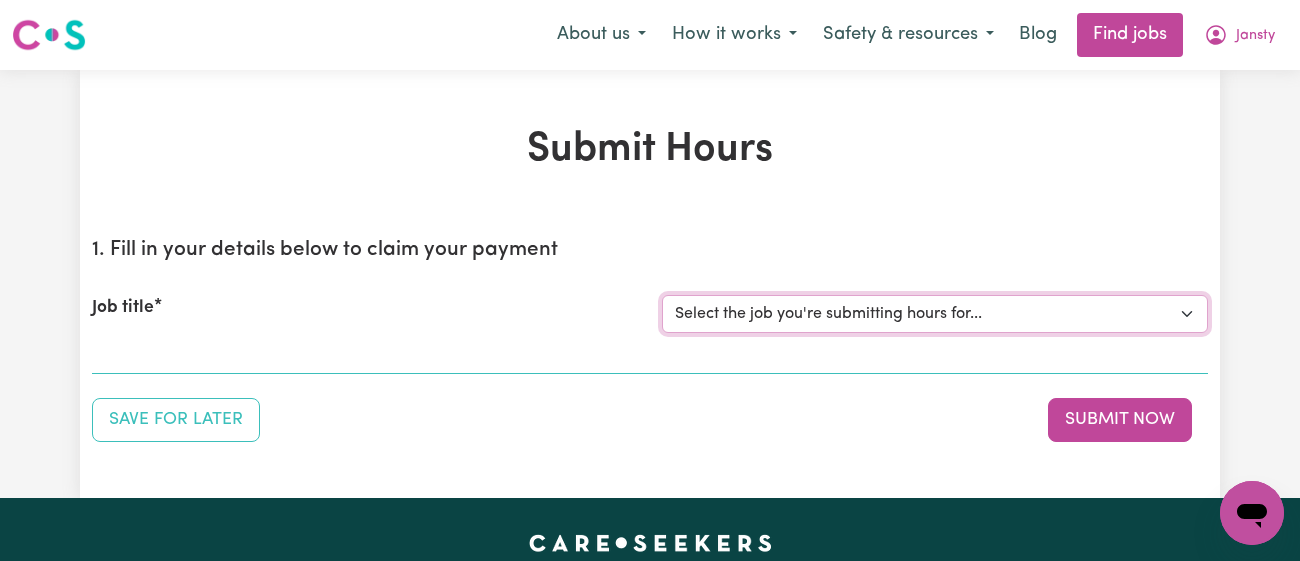 select on "7090" 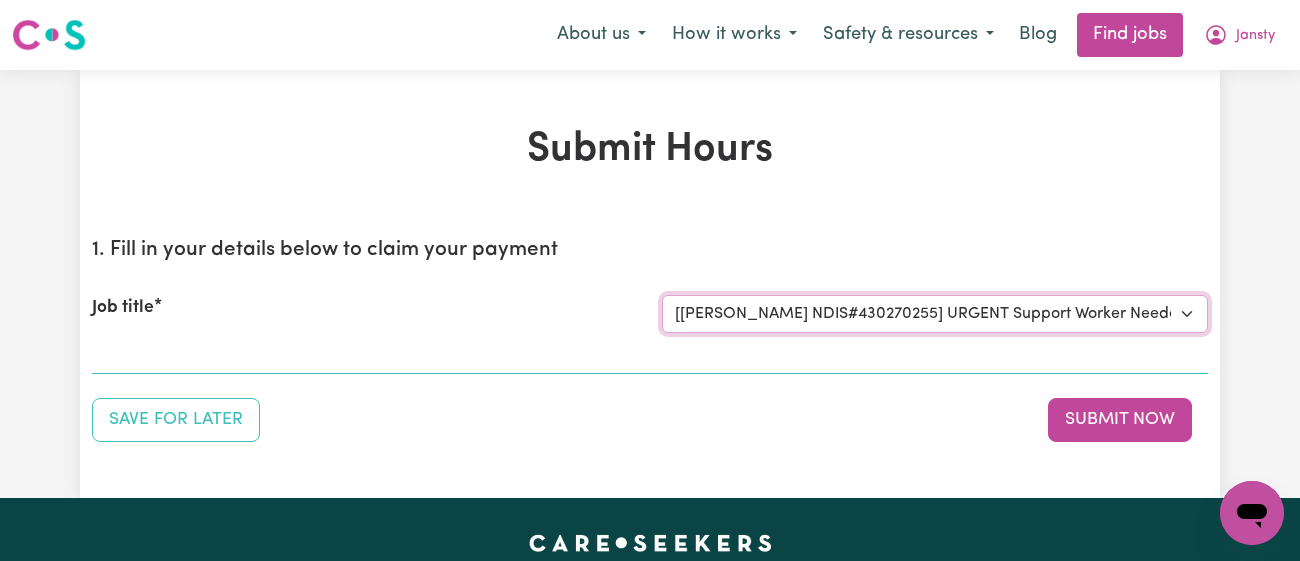 click on "Select the job you're submitting hours for... [Mohamed Abdel Halim] Male Support Worker Needed In Brighton Le Sands, NSW [Ghazi ESS] Support Worker Required in Bardwell Valley, NSW [Ezra, Malachi & Isaiah Twinning] Support Worker Required in Oatley, NSW [Michael ( Mike) Barnett] Support worker required in North Epping, NSW for Domestic Assistance [Dong Fu] Weekend Care worker needed at Strathfield, NSW for Personal Care, Domestic Assistance and Social Companionship [George Papadopoulos NDIS#430270255] URGENT Support Worker Needed Personal Care And Hoist/Transfers Ongoing Mon to Sat - Strathfield, NSW" at bounding box center [935, 314] 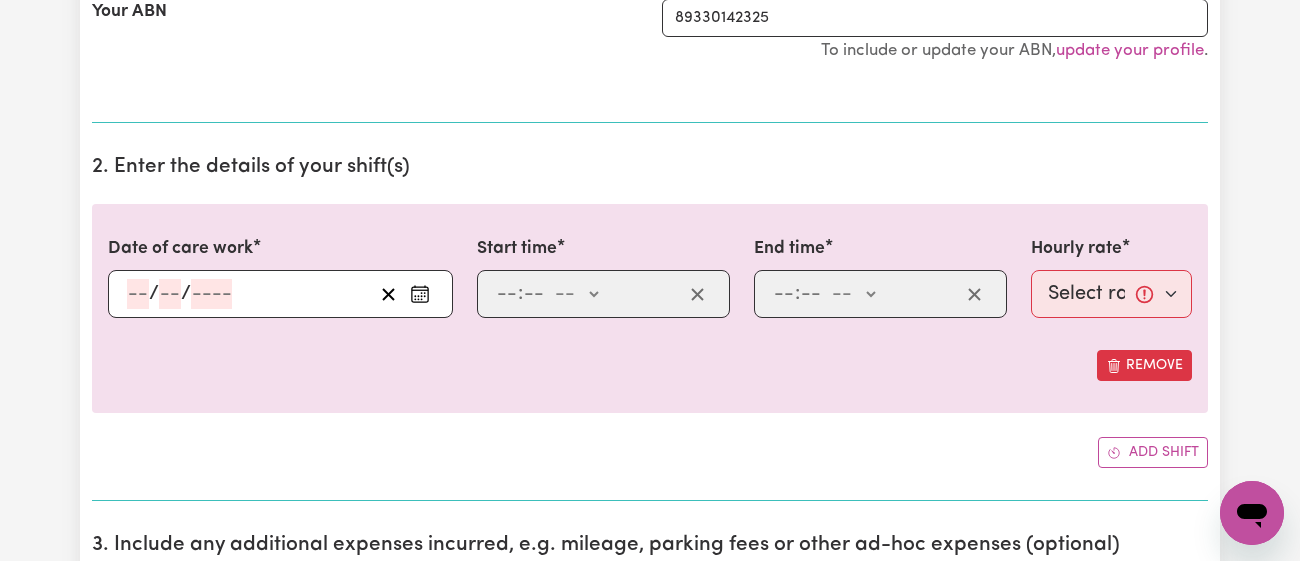 scroll, scrollTop: 453, scrollLeft: 0, axis: vertical 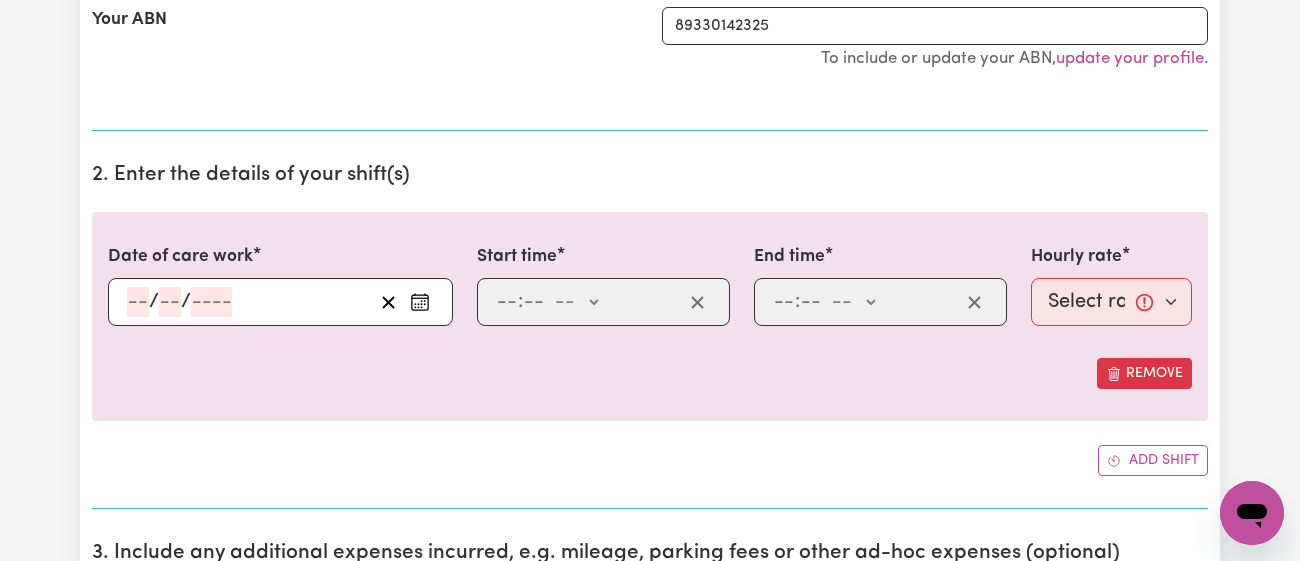 click at bounding box center (420, 302) 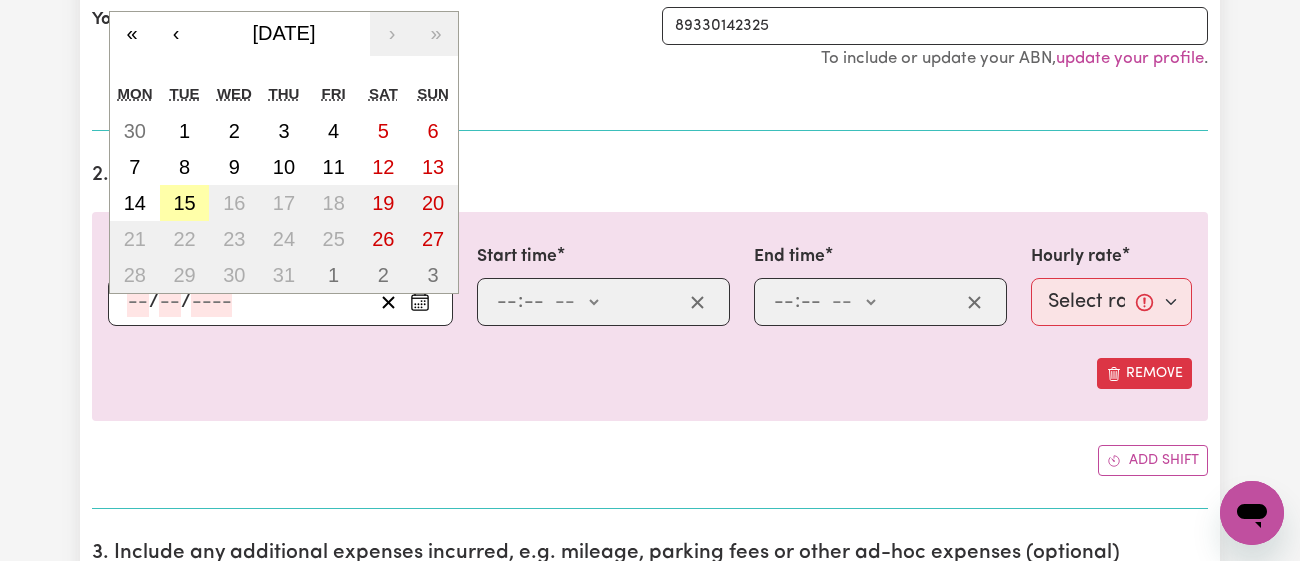 click on "15" at bounding box center (185, 203) 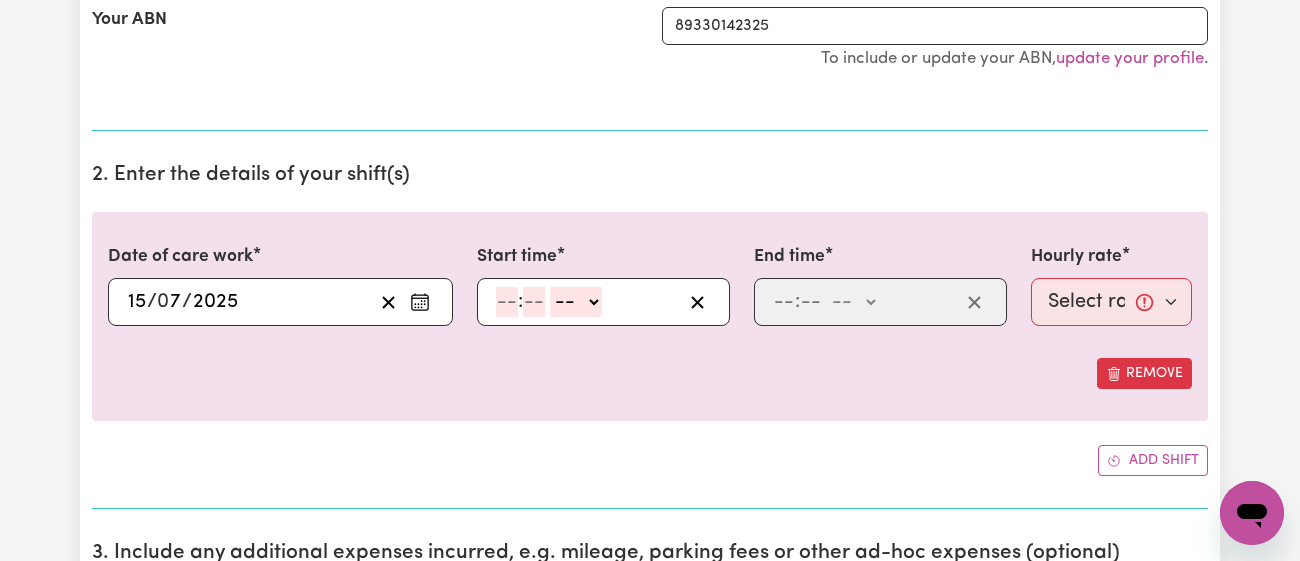 click 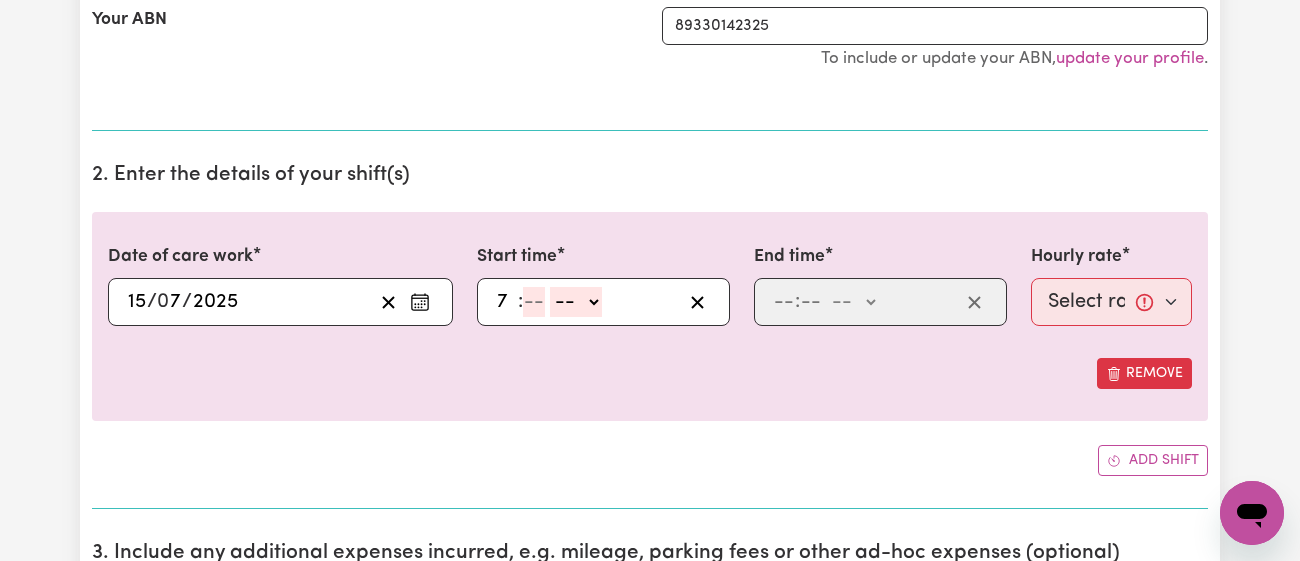 type on "7" 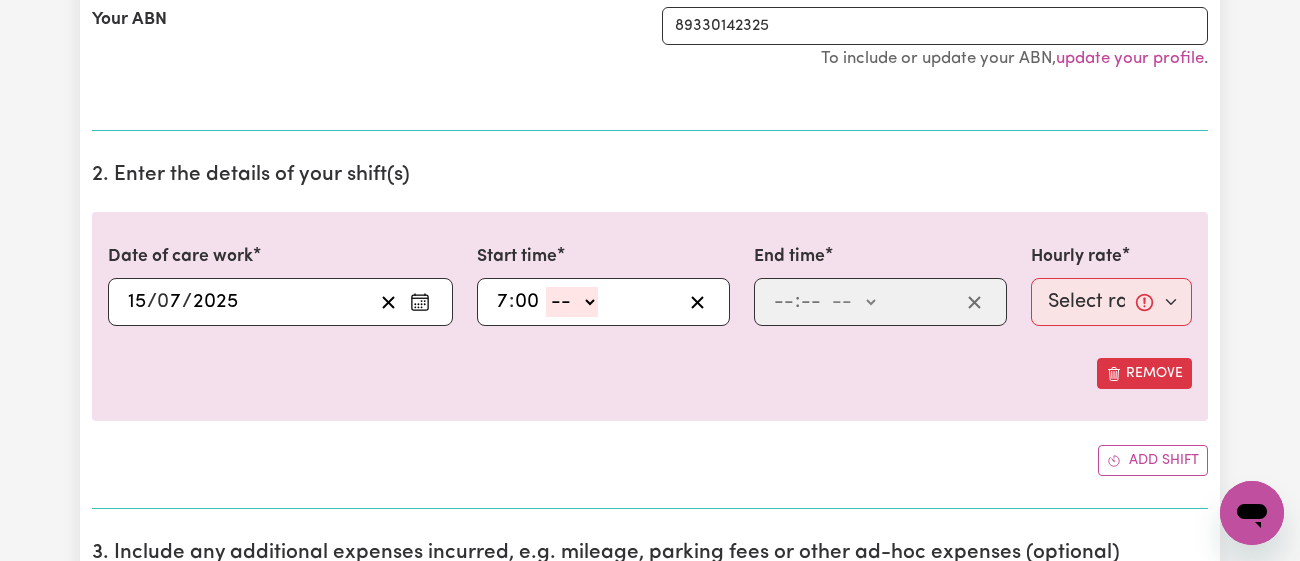 type on "00" 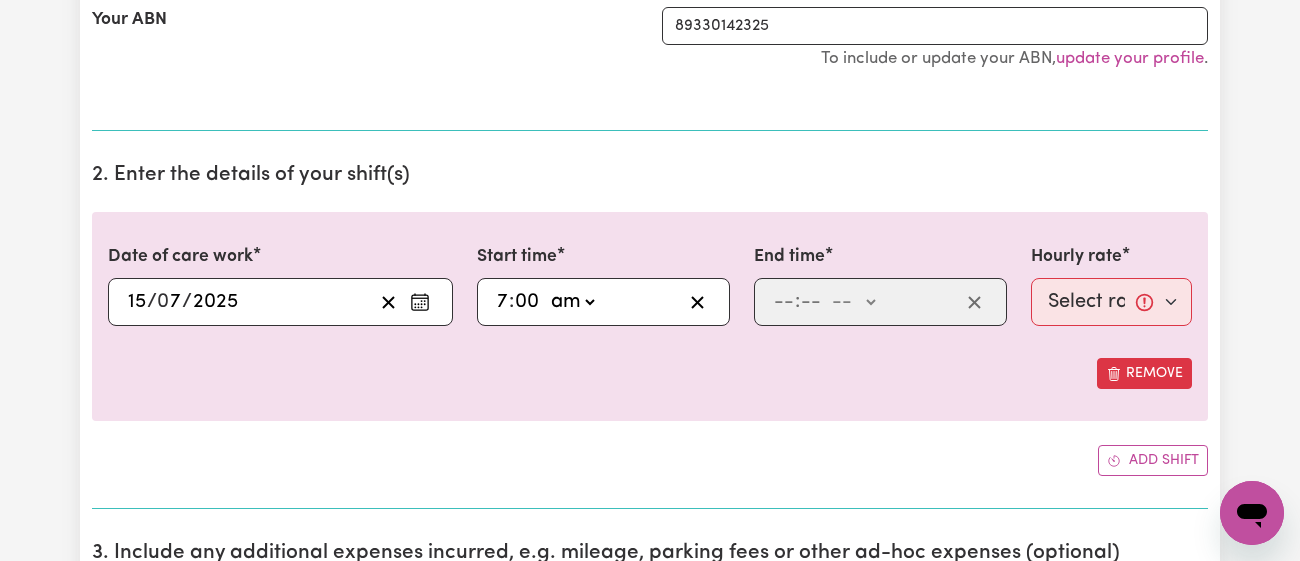 click on "-- am pm" 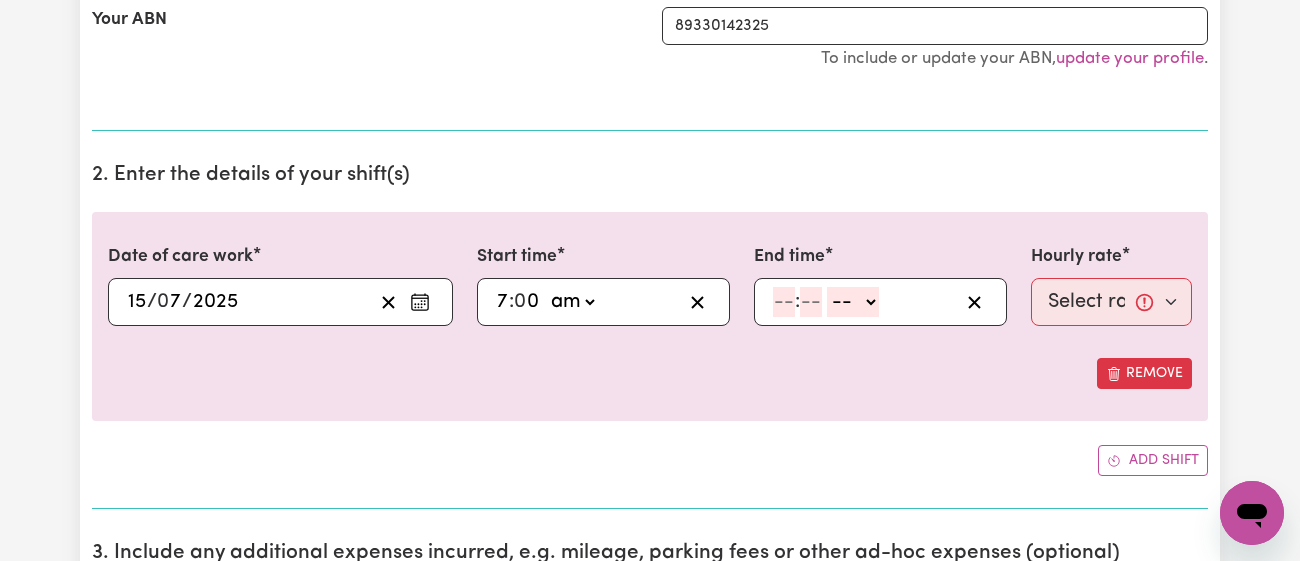 click 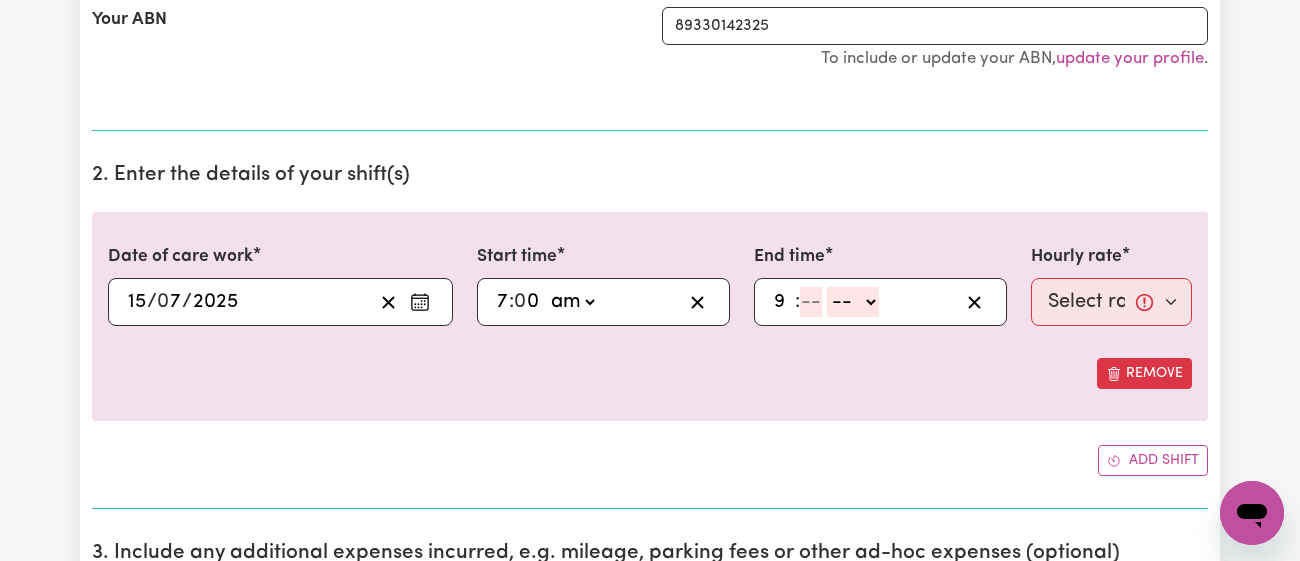 type on "9" 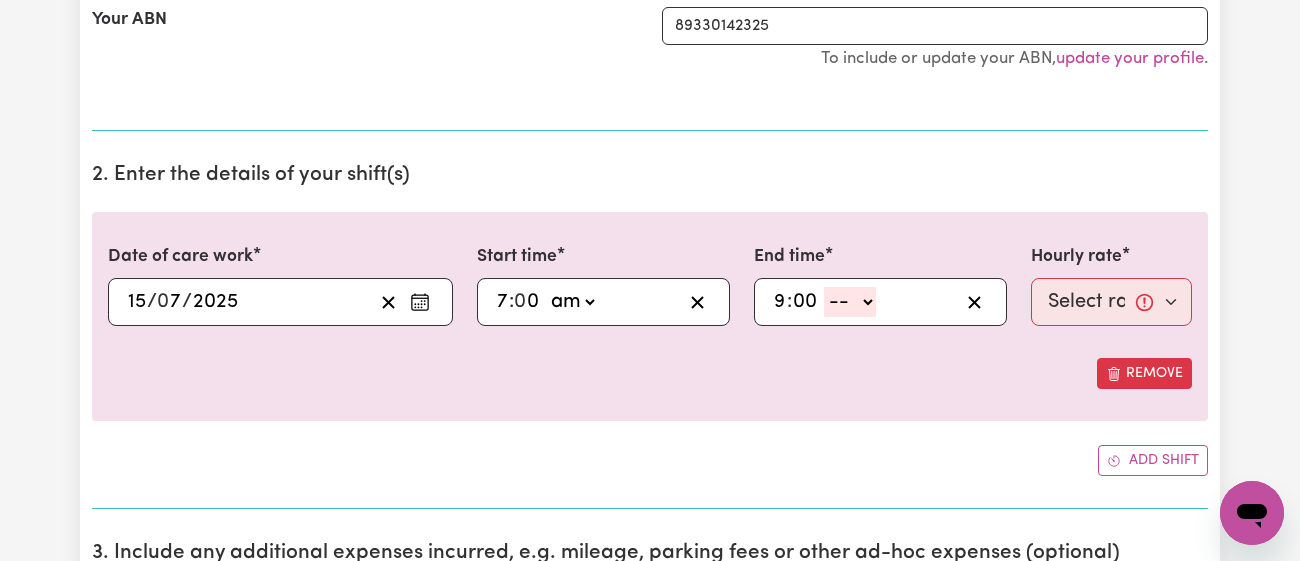 type on "00" 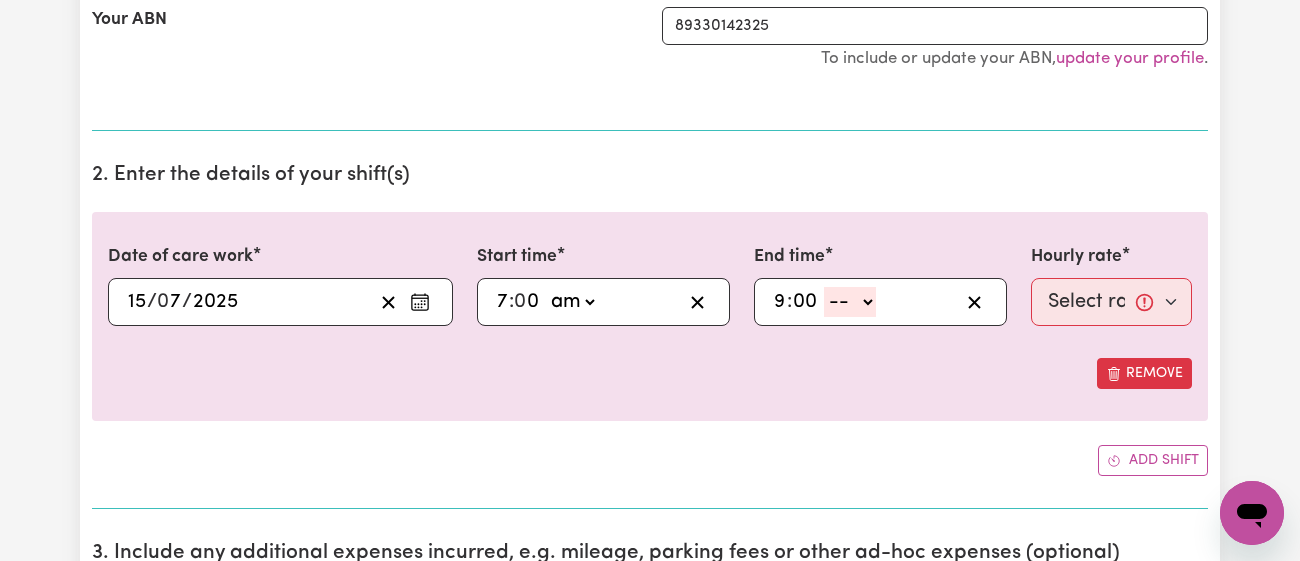 click on "-- am pm" 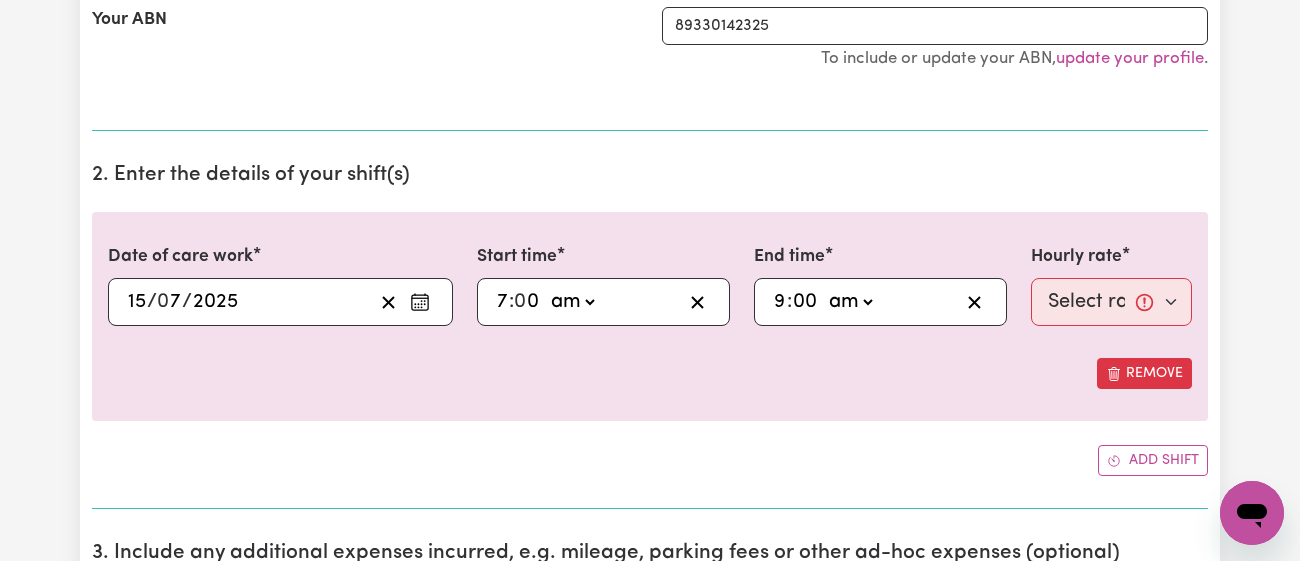 click on "-- am pm" 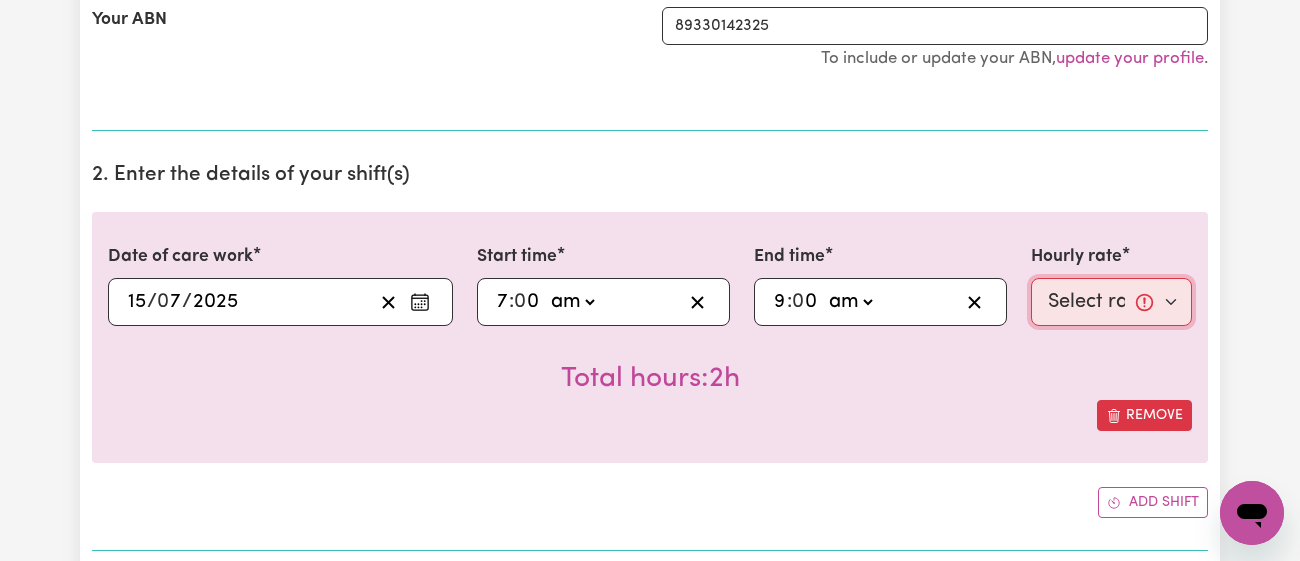click on "Select rate... $46.78 (Weekday) $51.98 (Saturday) $76.92 (Public Holiday)" at bounding box center [1111, 302] 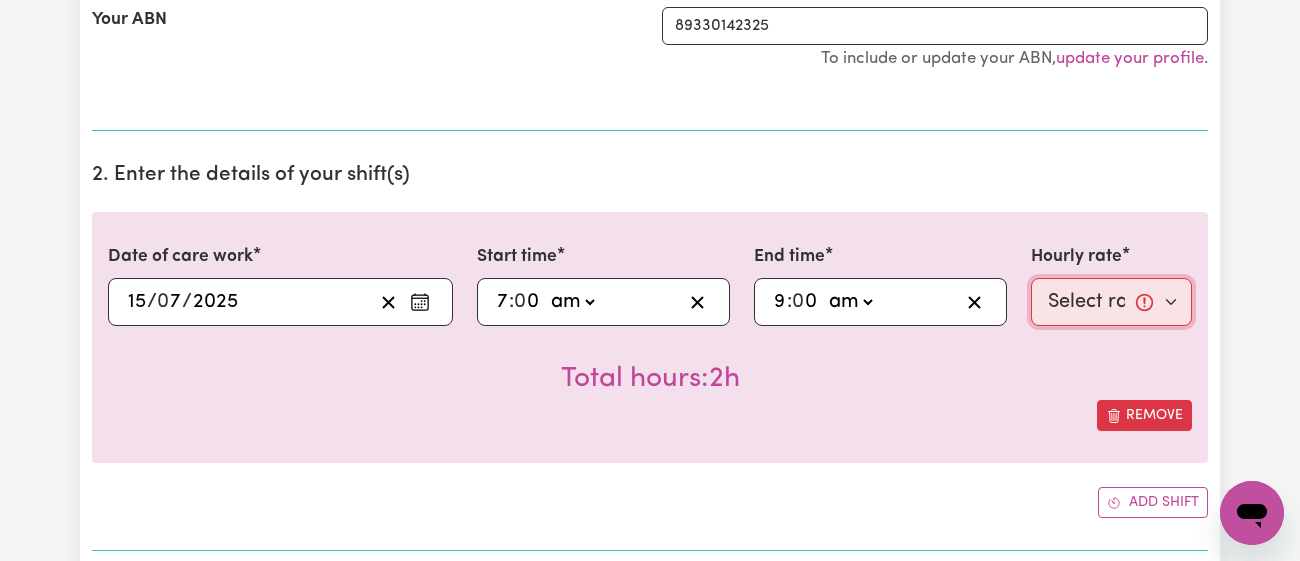 select on "46.78-Weekday" 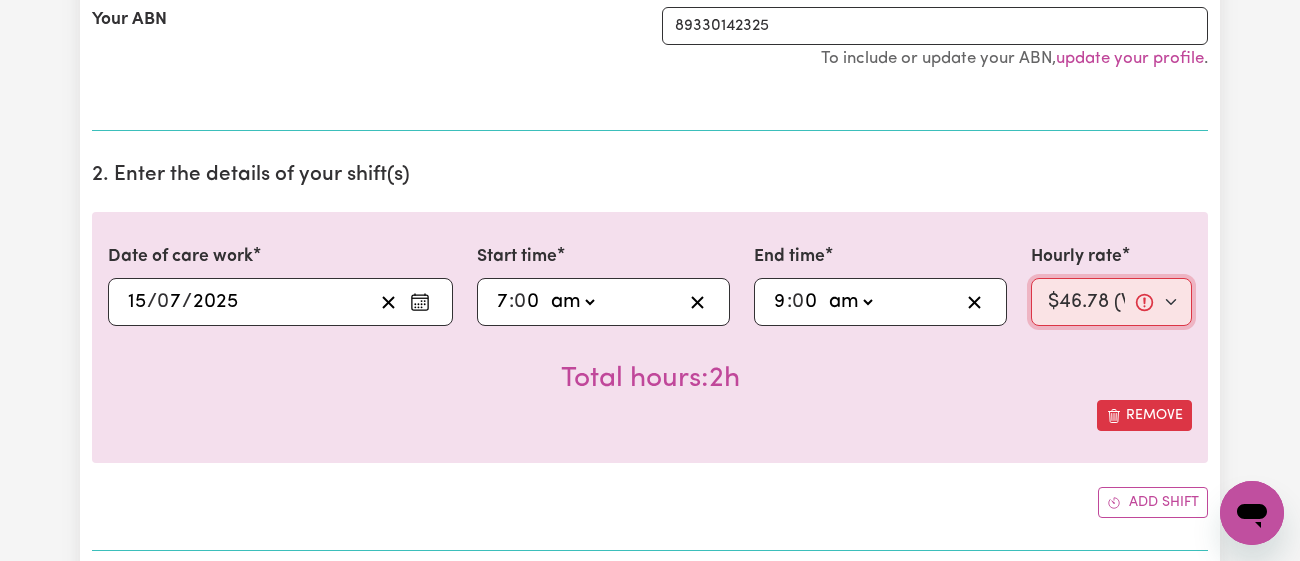 click on "Select rate... $46.78 (Weekday) $51.98 (Saturday) $76.92 (Public Holiday)" at bounding box center (1111, 302) 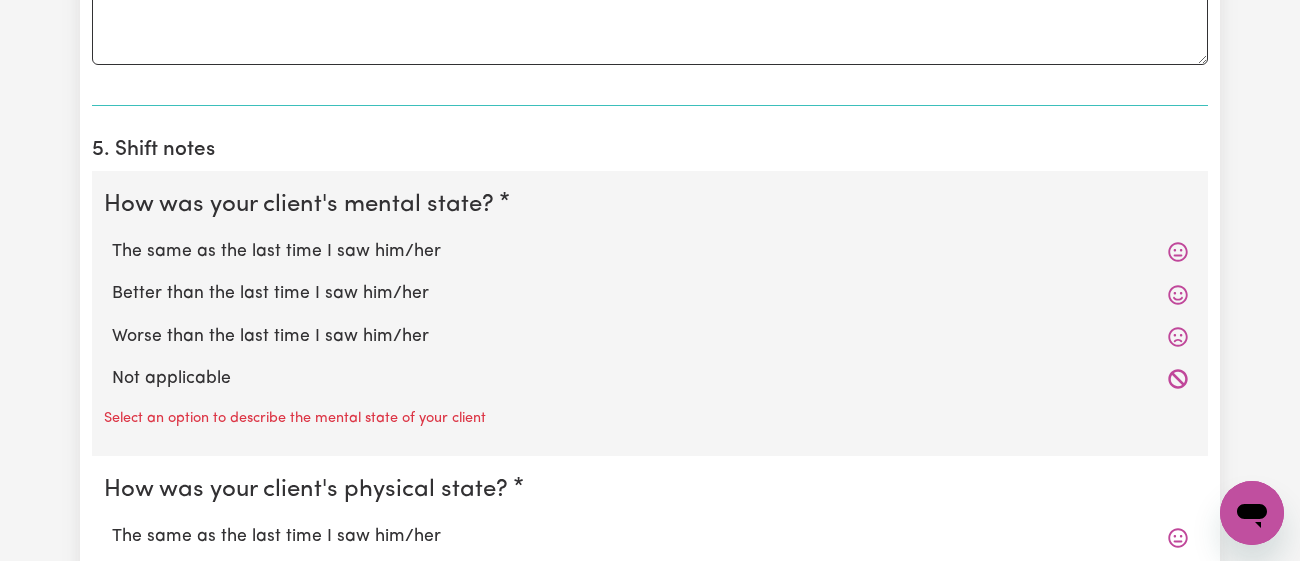 scroll, scrollTop: 1377, scrollLeft: 0, axis: vertical 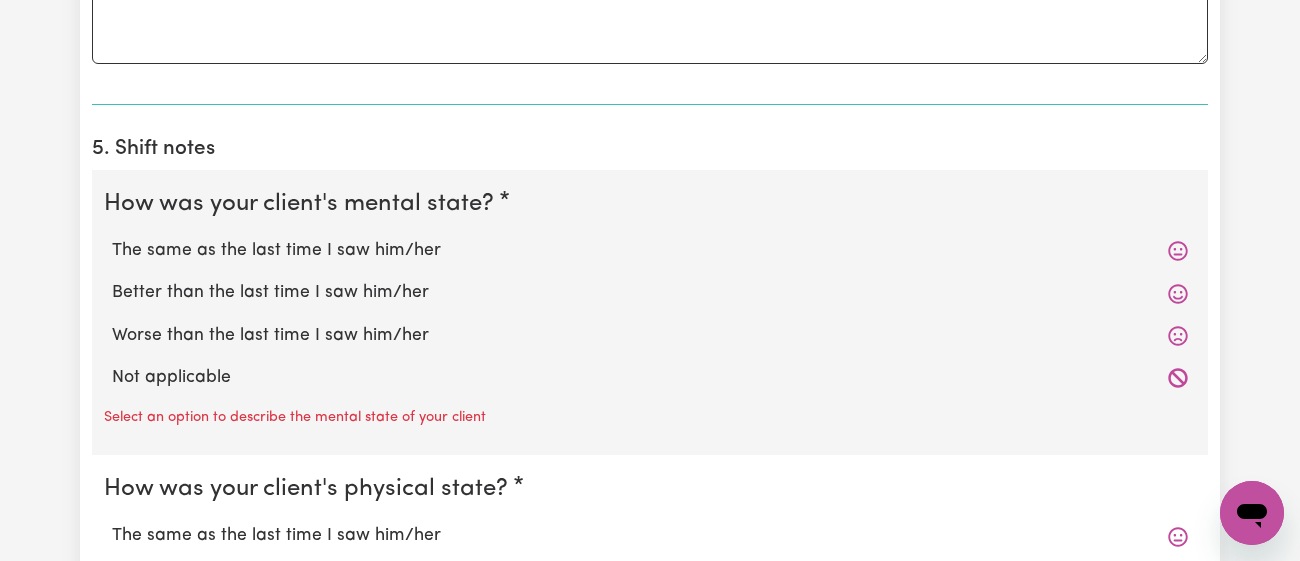 click on "The same as the last time I saw him/her" at bounding box center (650, 251) 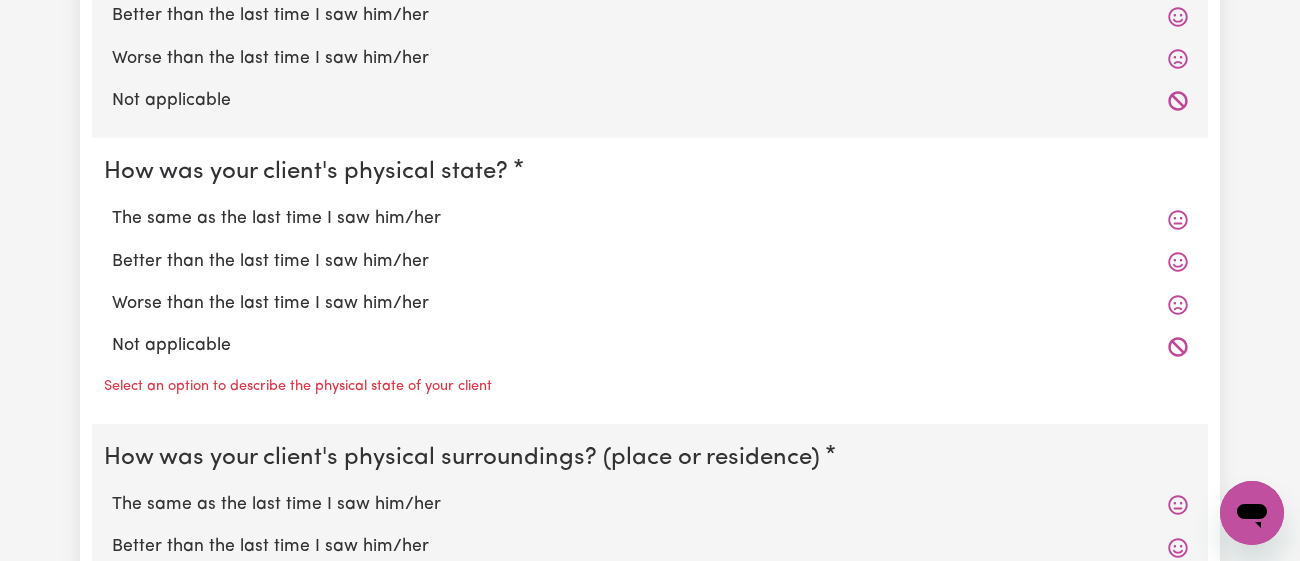 scroll, scrollTop: 1656, scrollLeft: 0, axis: vertical 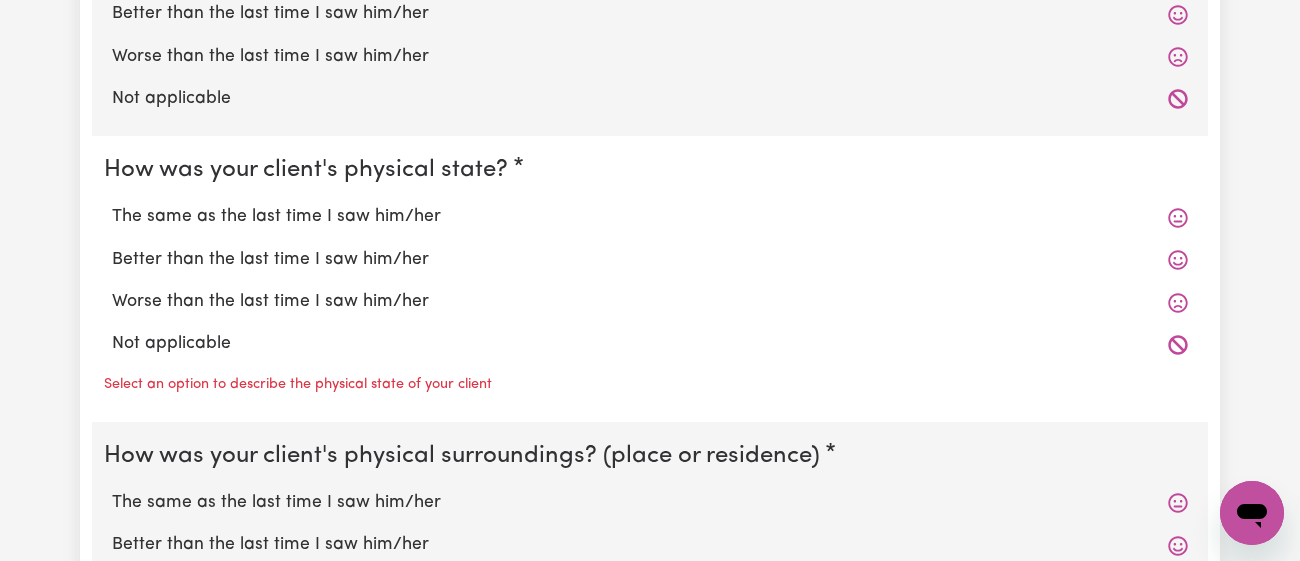 click on "The same as the last time I saw him/her" at bounding box center [650, 217] 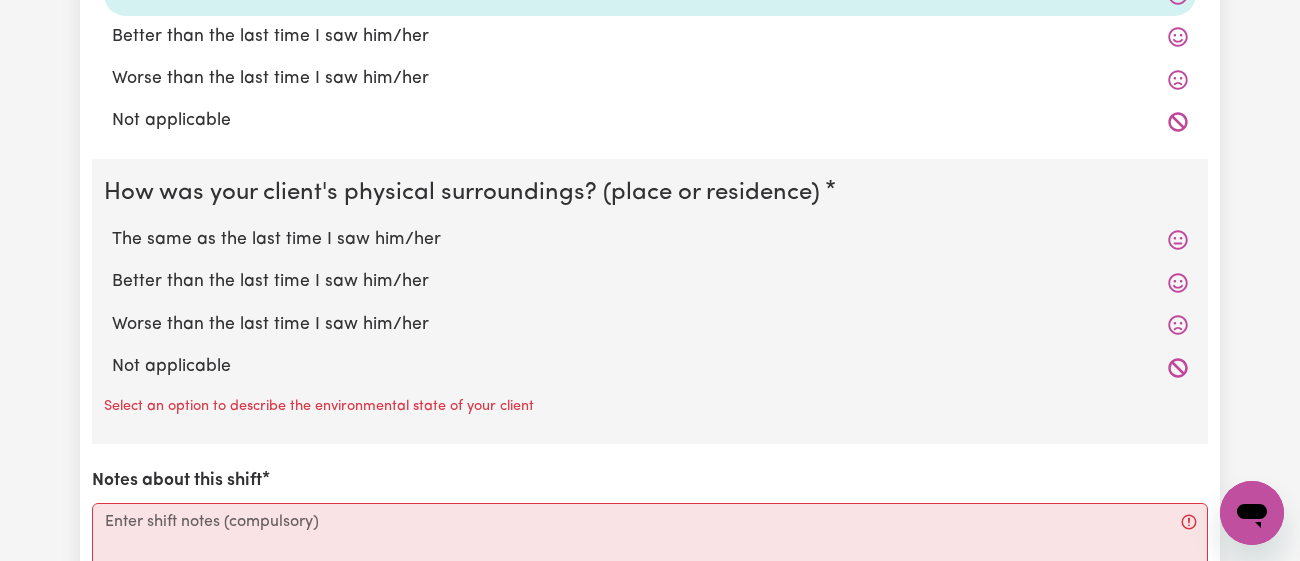click on "The same as the last time I saw him/her" at bounding box center (650, 240) 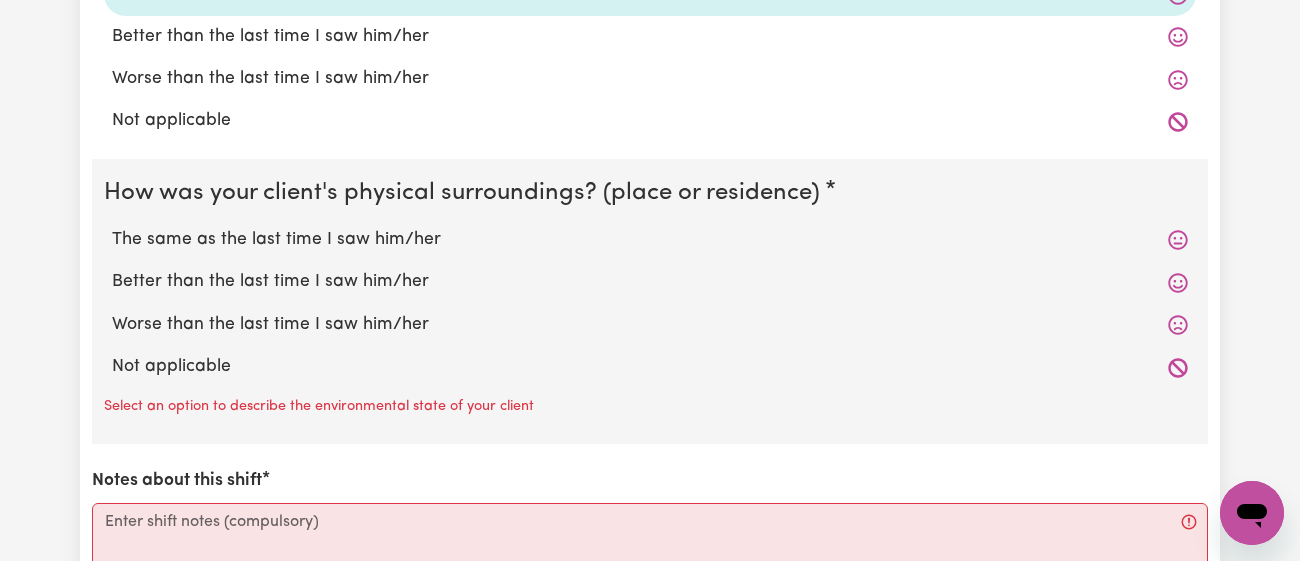 click on "The same as the last time I saw him/her" at bounding box center [111, 226] 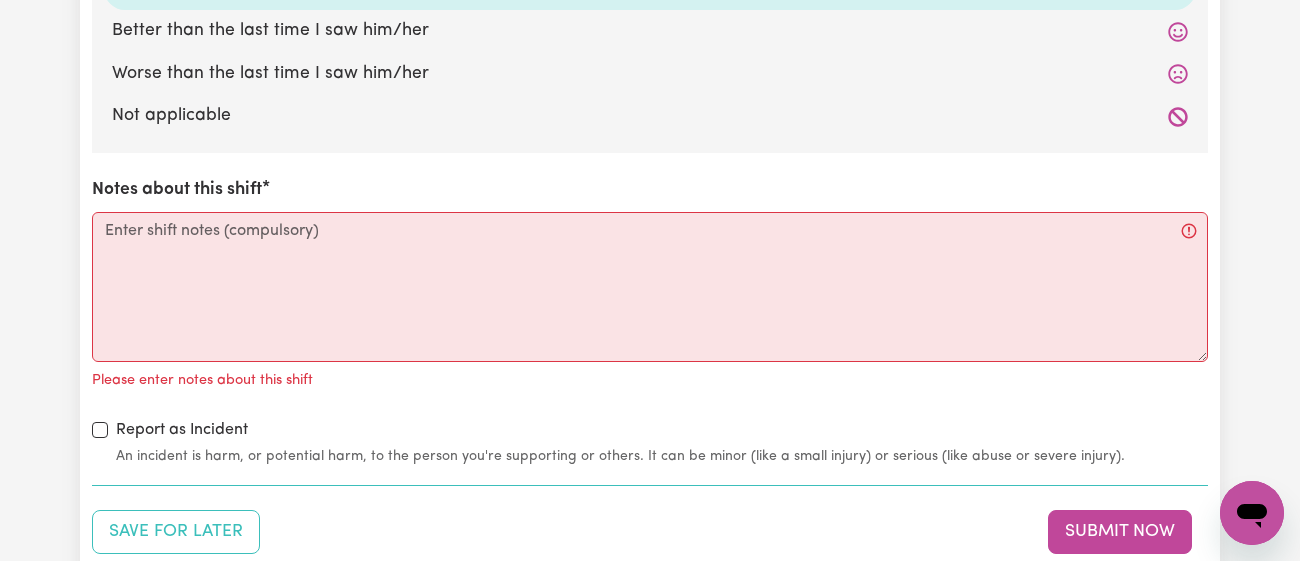scroll, scrollTop: 2125, scrollLeft: 0, axis: vertical 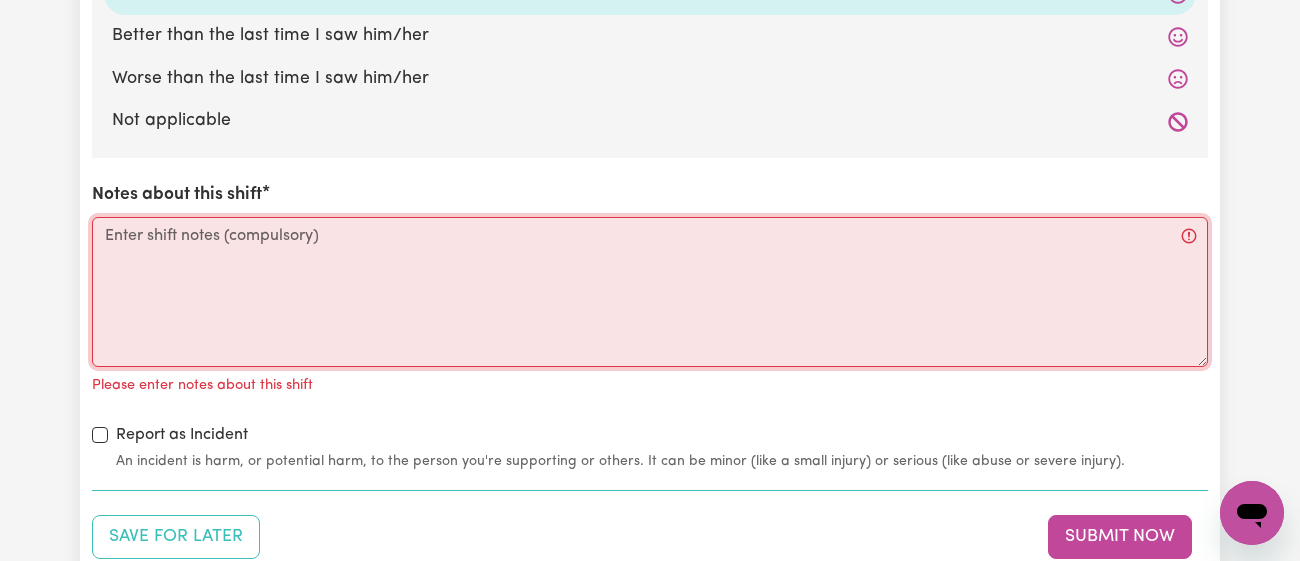 click on "Notes about this shift" at bounding box center [650, 292] 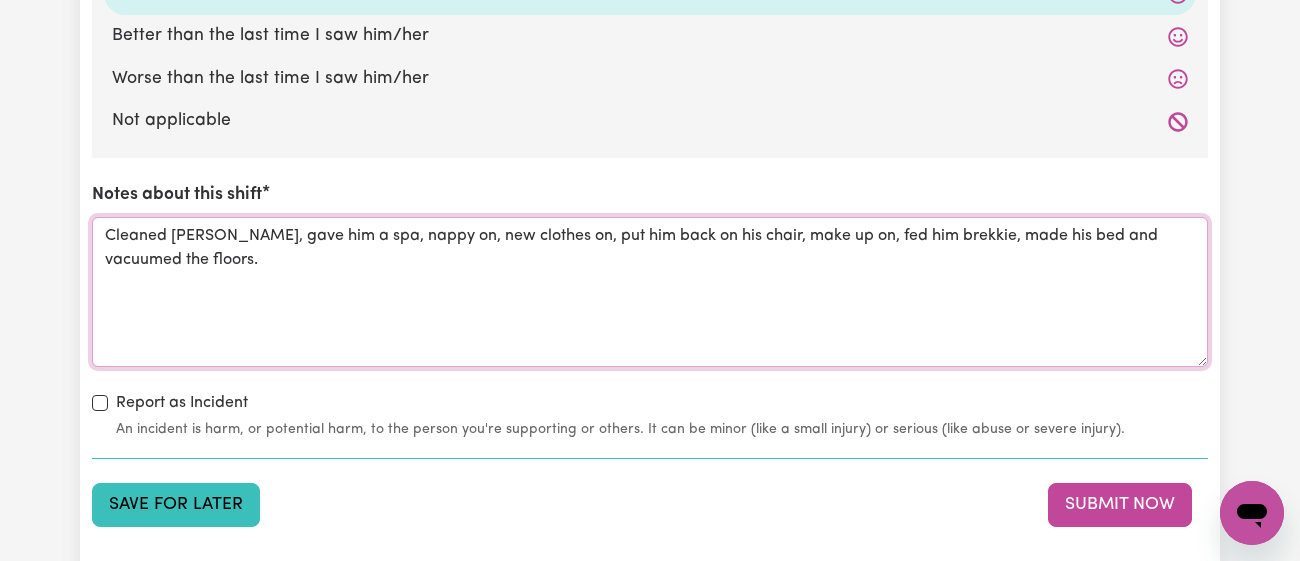 type on "Cleaned Georges bottom, gave him a spa, nappy on, new clothes on, put him back on his chair, make up on, fed him brekkie, made his bed and vacuumed the floors." 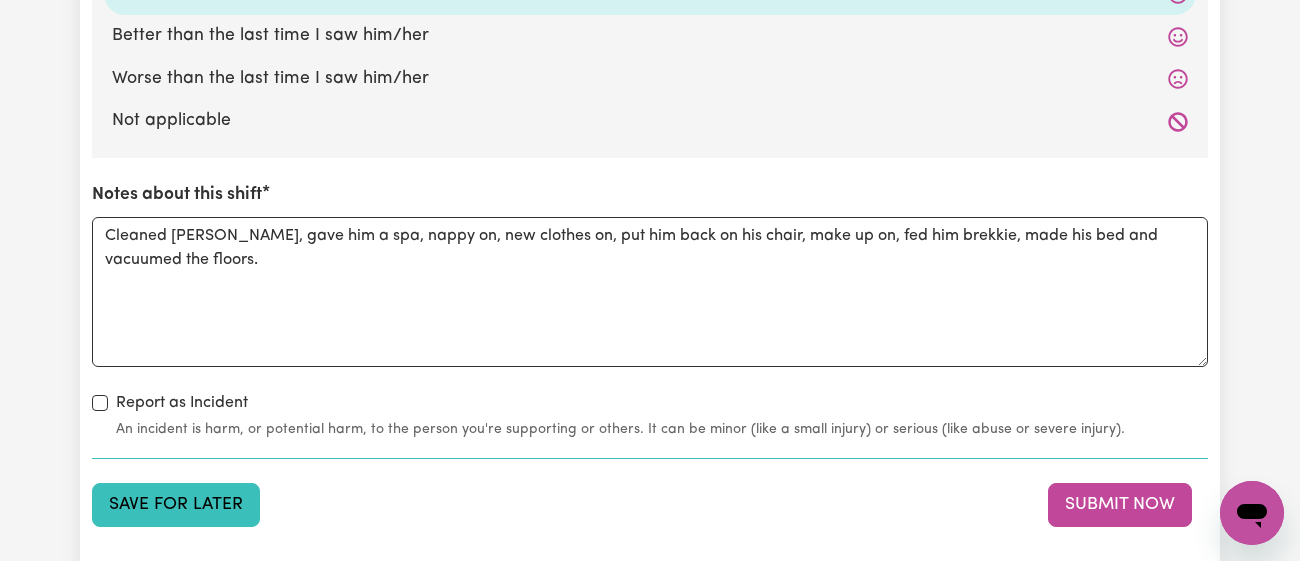 click on "Save for Later" at bounding box center [176, 505] 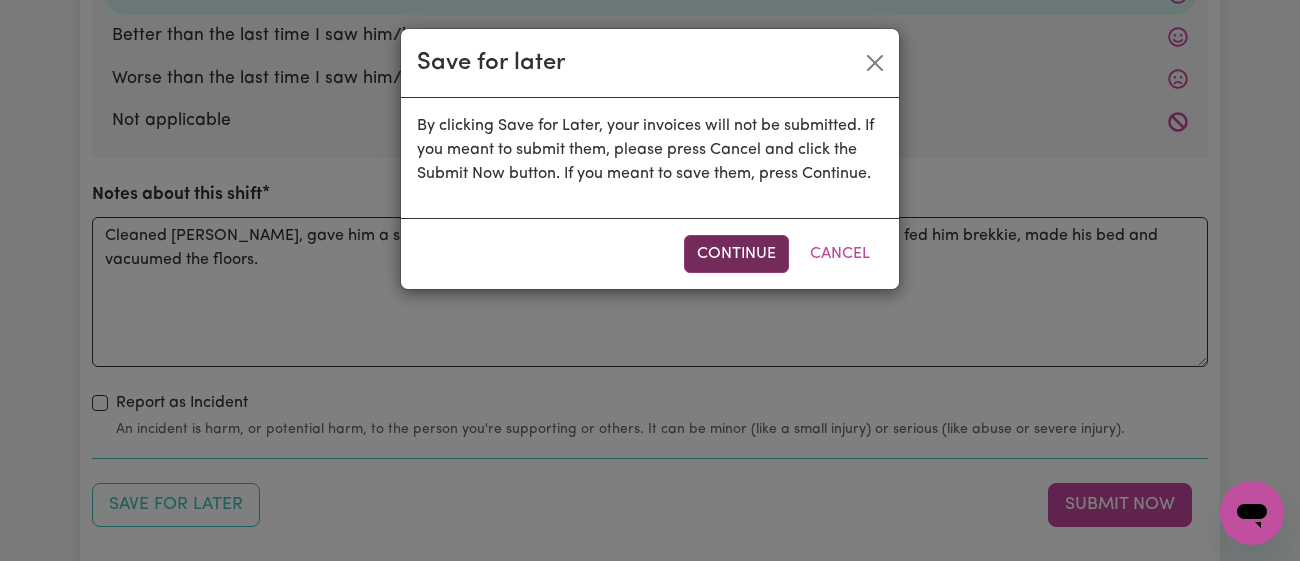 click on "Continue" at bounding box center [736, 254] 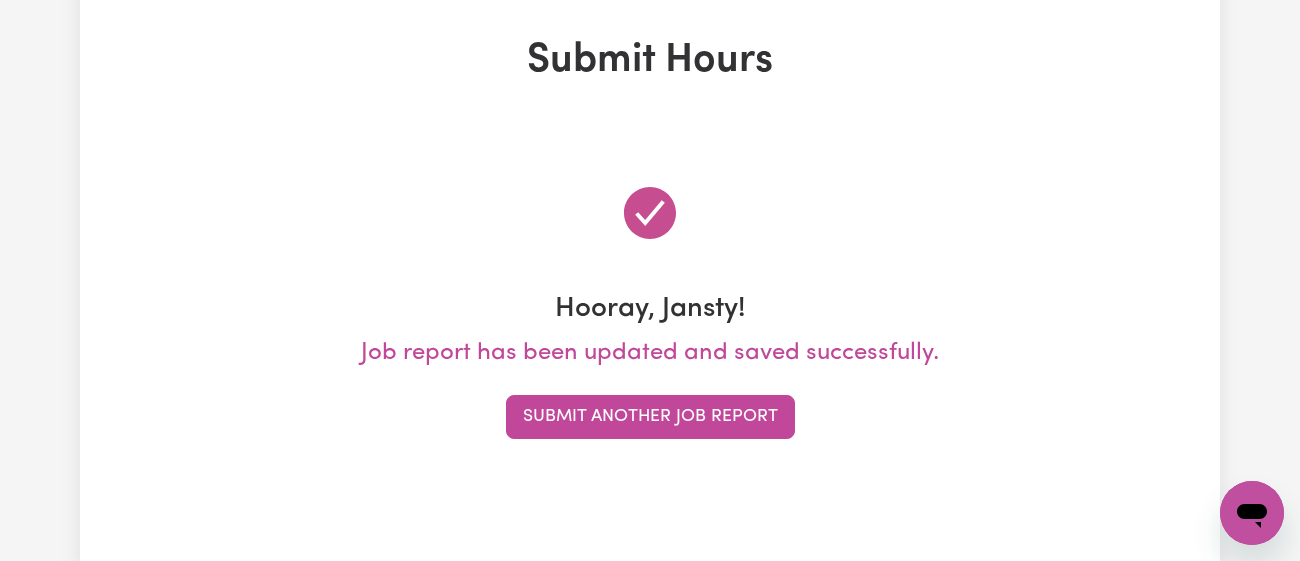 scroll, scrollTop: 0, scrollLeft: 0, axis: both 